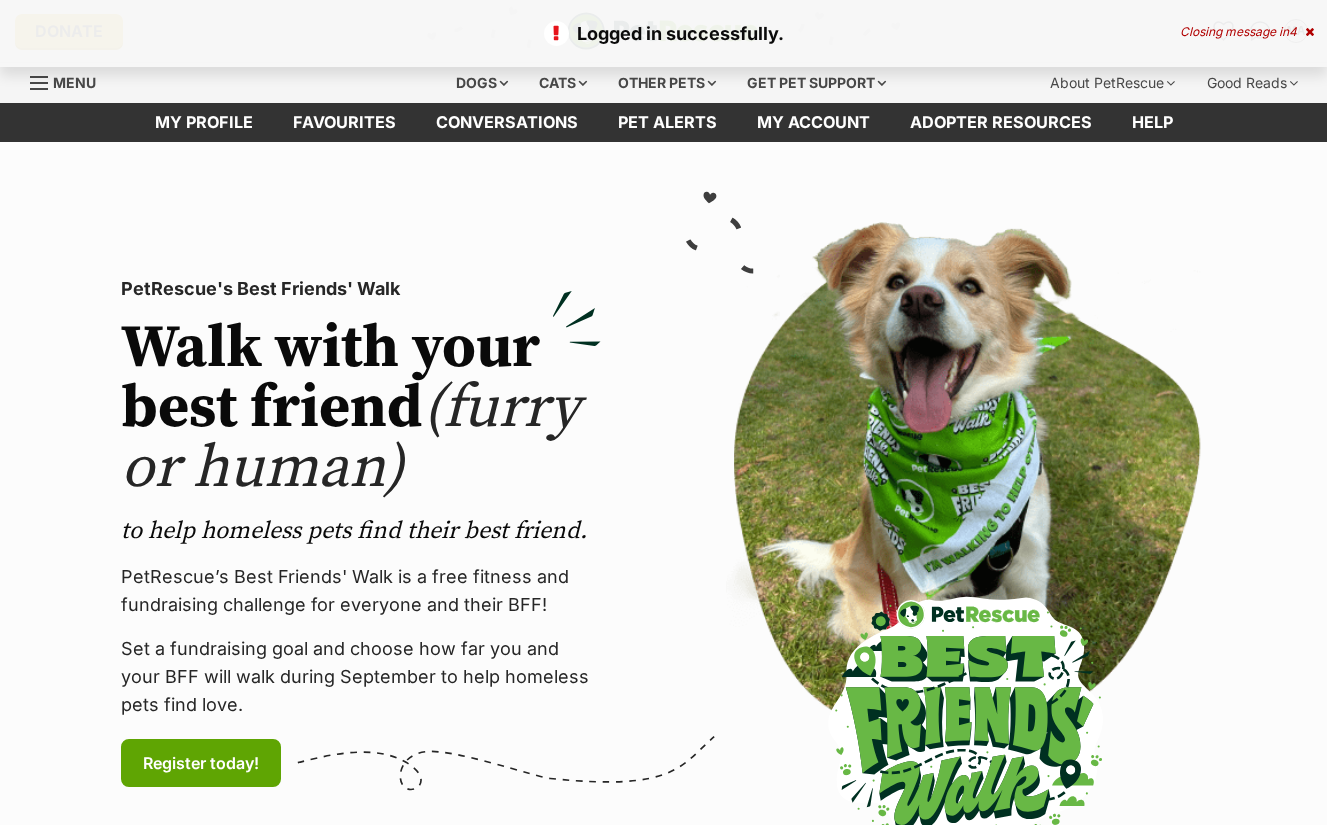 scroll, scrollTop: 0, scrollLeft: 0, axis: both 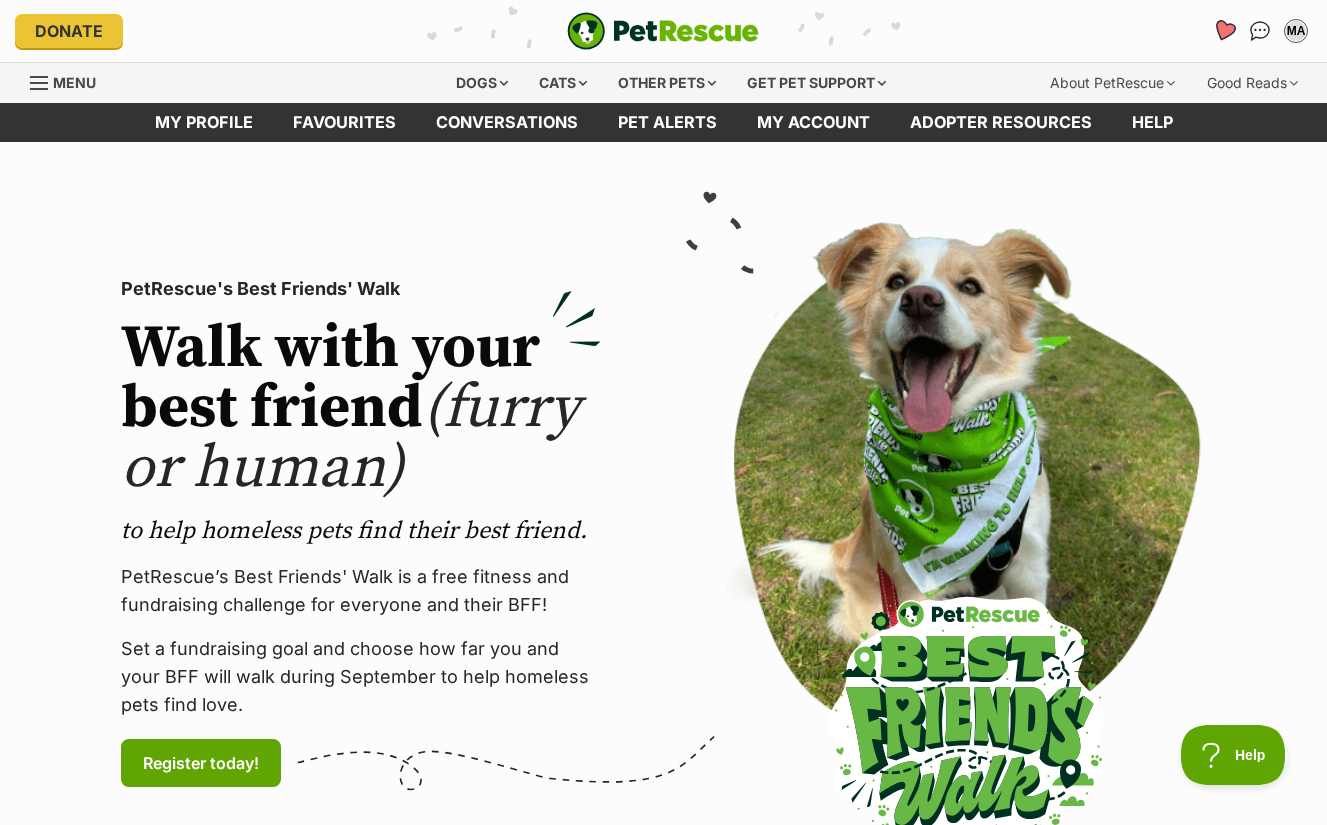 click 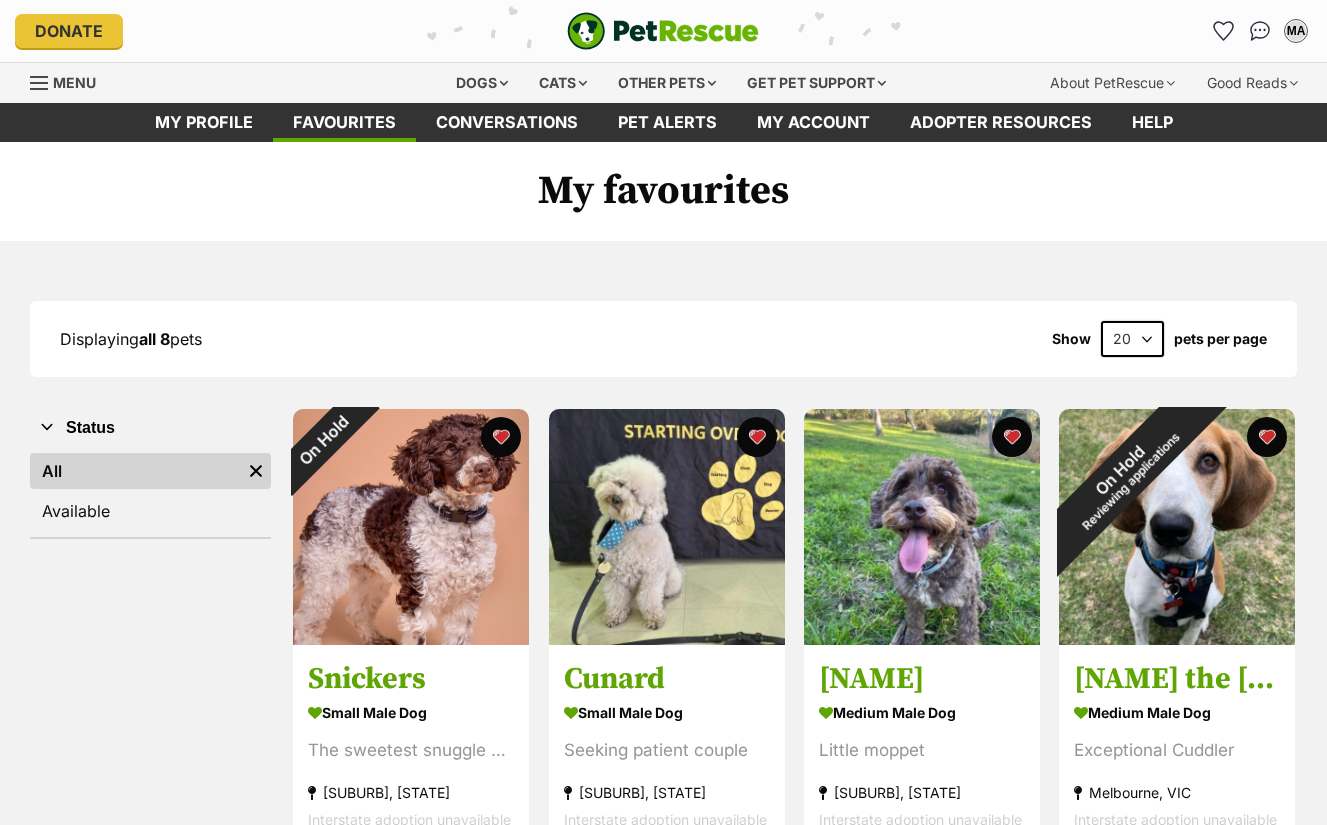 scroll, scrollTop: 0, scrollLeft: 0, axis: both 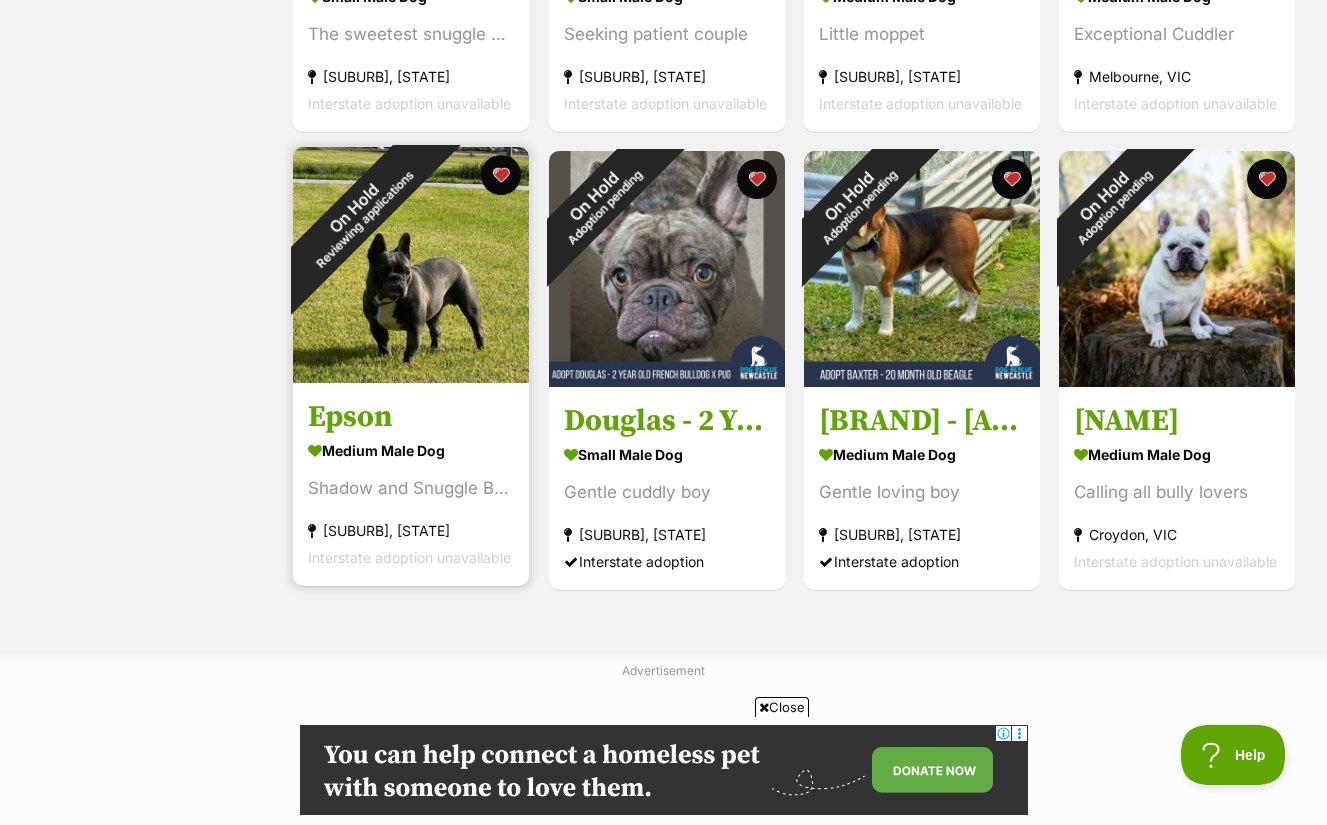 click on "On Hold Reviewing applications" at bounding box center [359, 213] 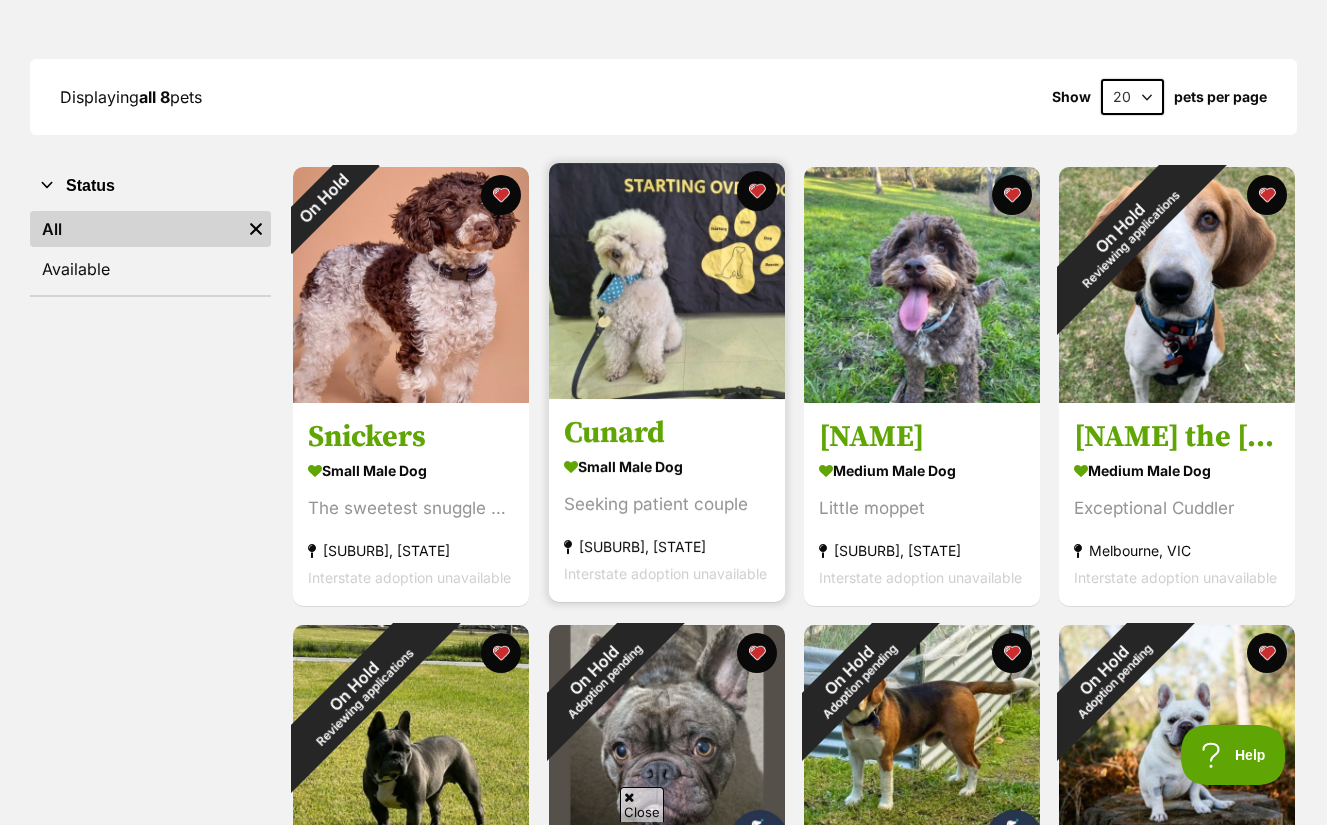 scroll, scrollTop: 0, scrollLeft: 0, axis: both 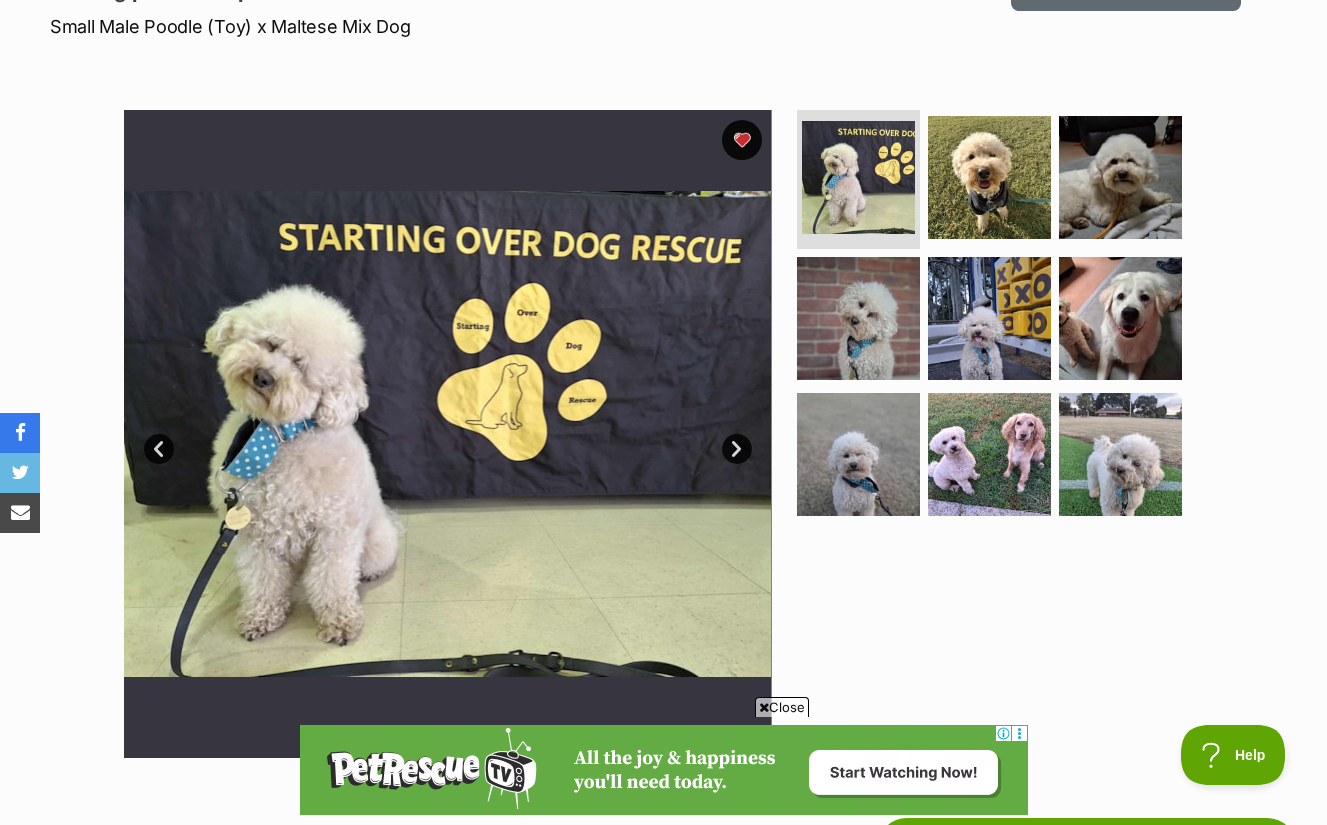 click on "Next" at bounding box center (737, 449) 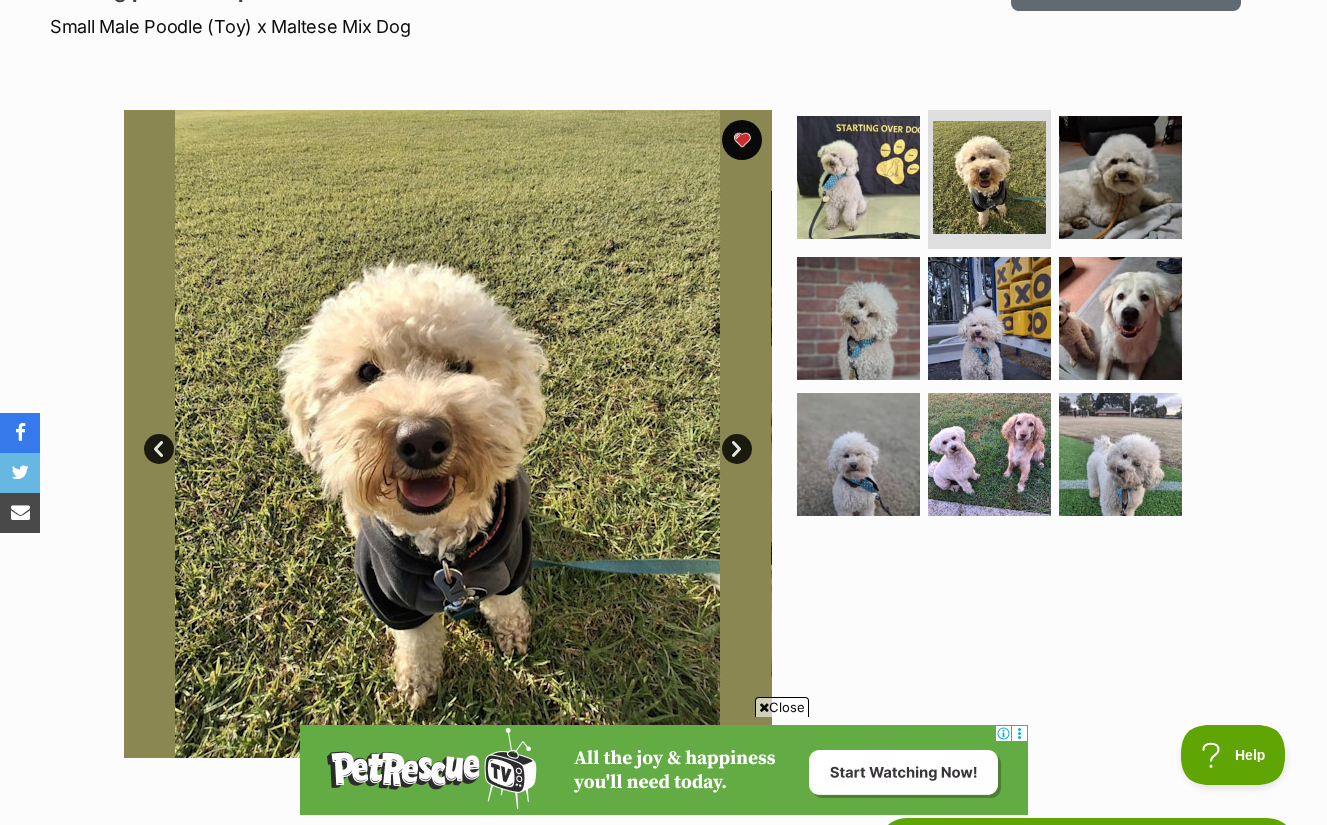 click on "Next" at bounding box center (737, 449) 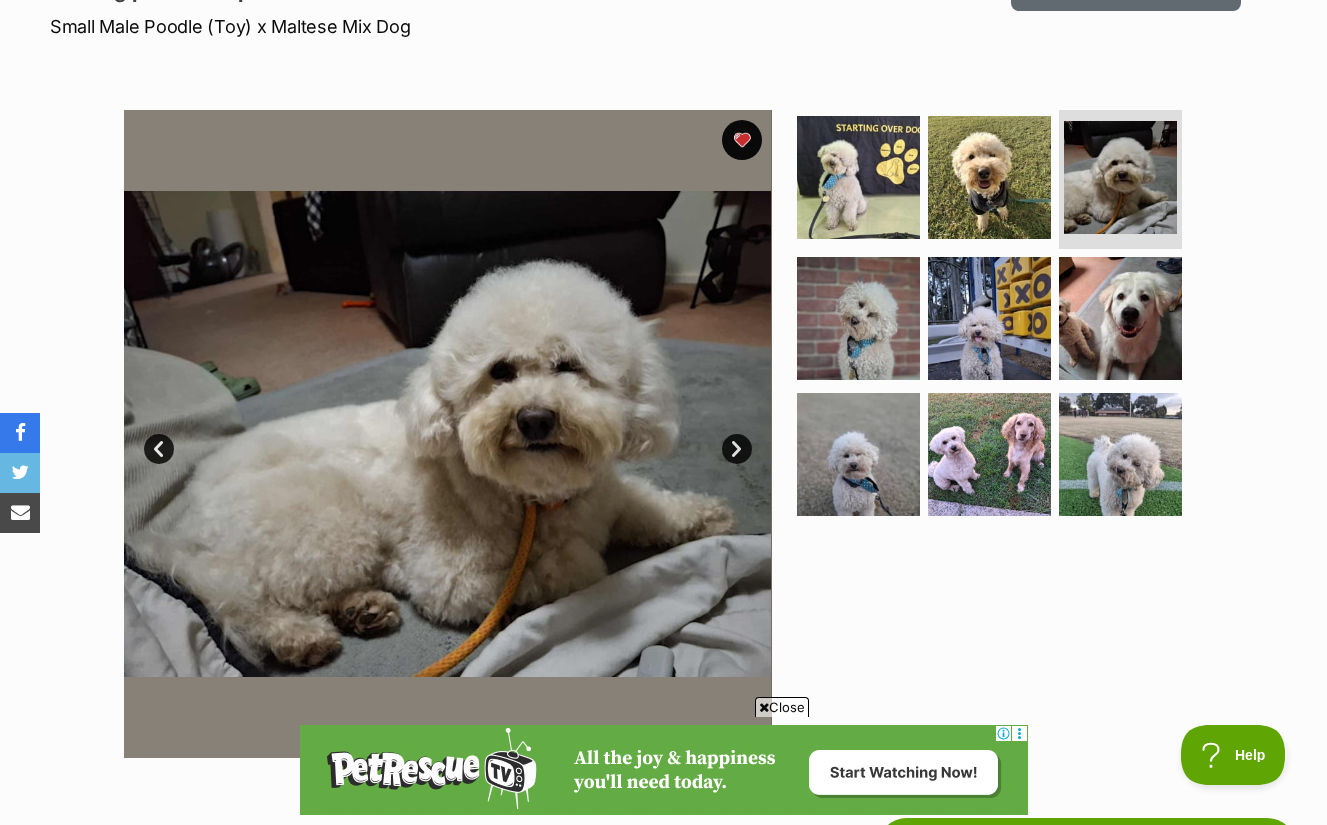 click on "Next" at bounding box center [737, 449] 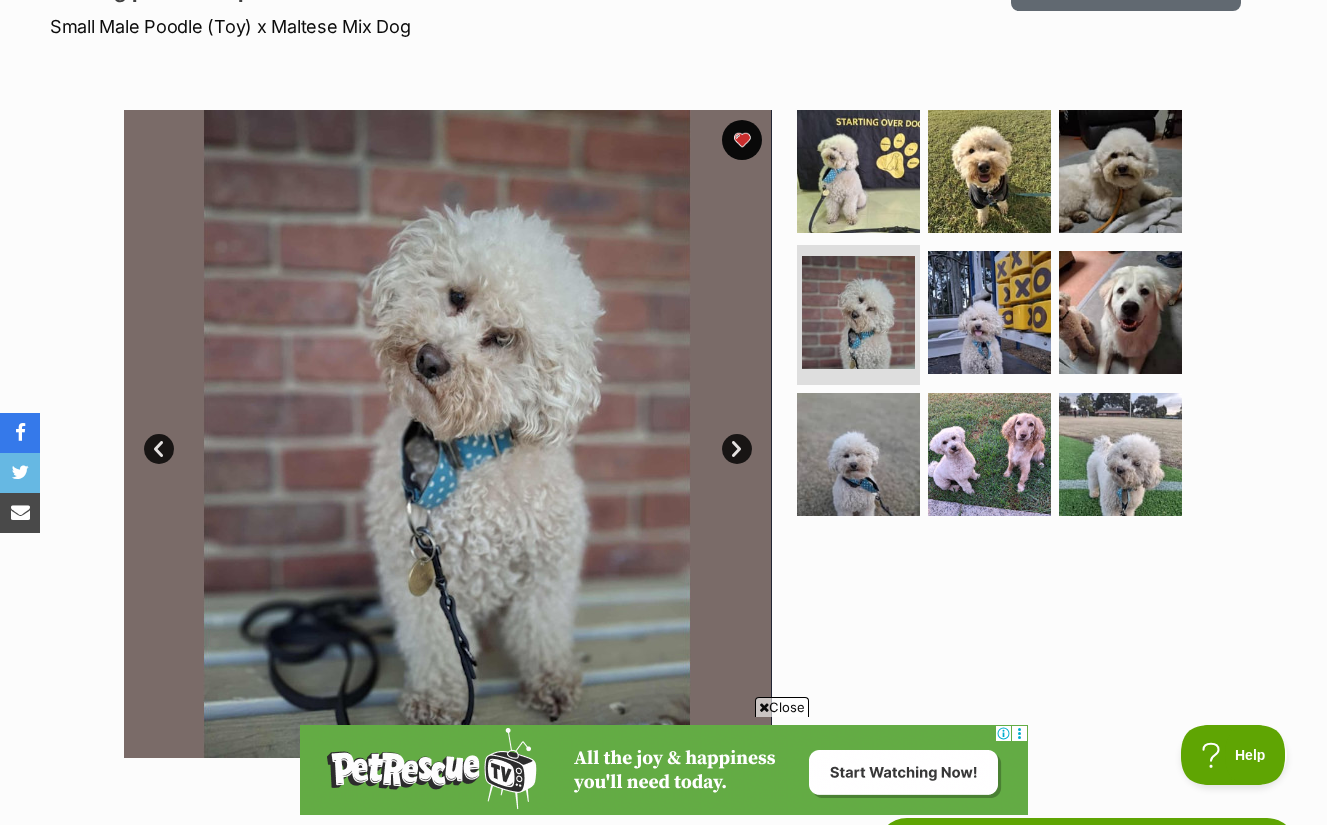 click on "Next" at bounding box center (737, 449) 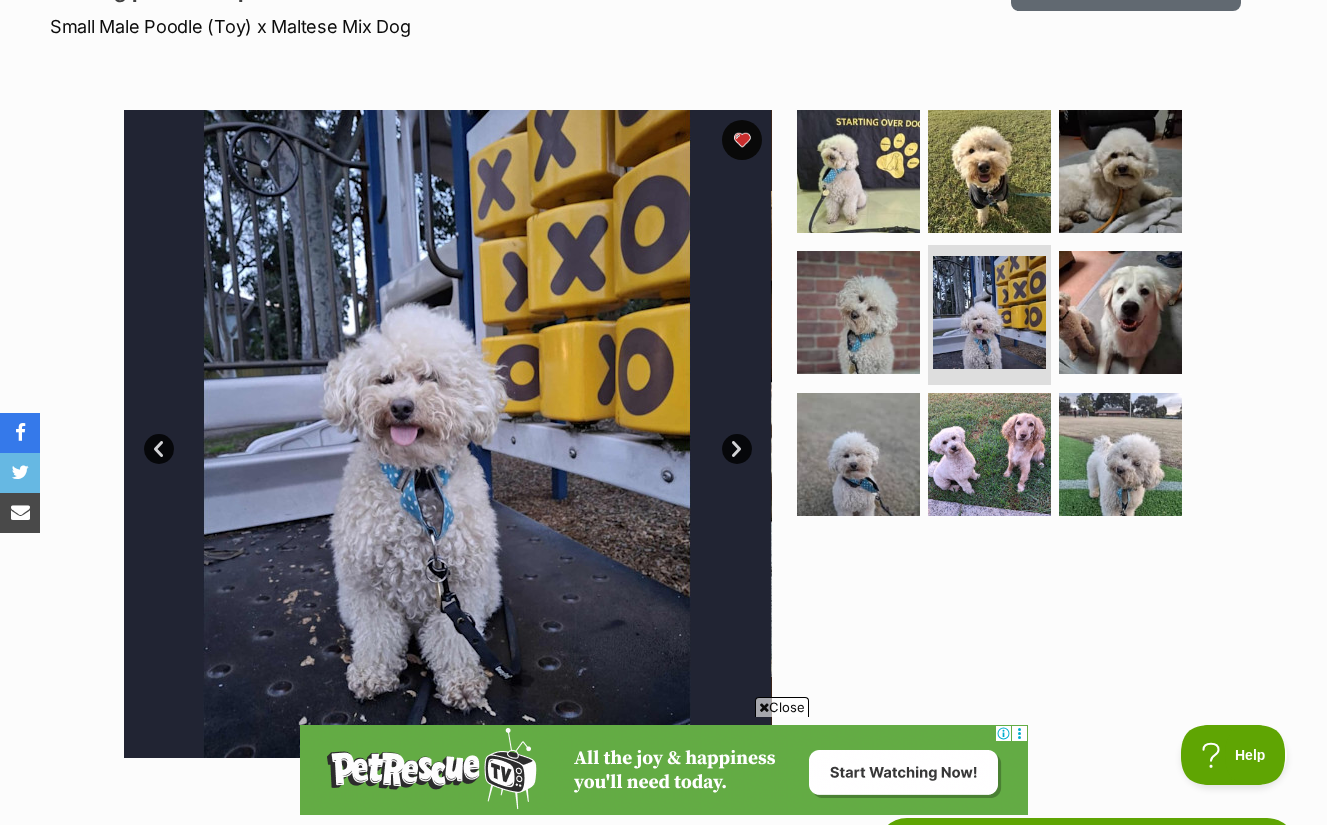 click on "Next" at bounding box center (737, 449) 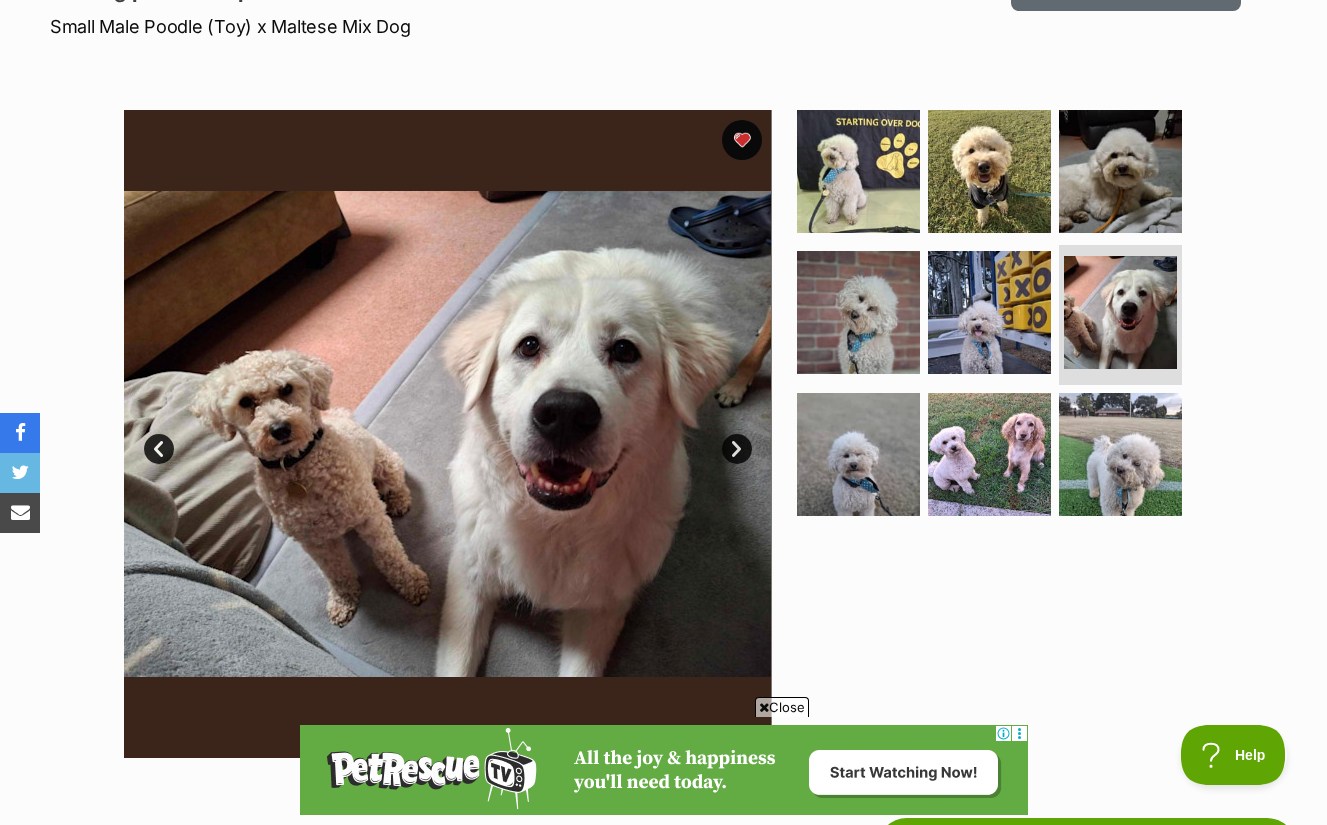 click on "Next" at bounding box center (737, 449) 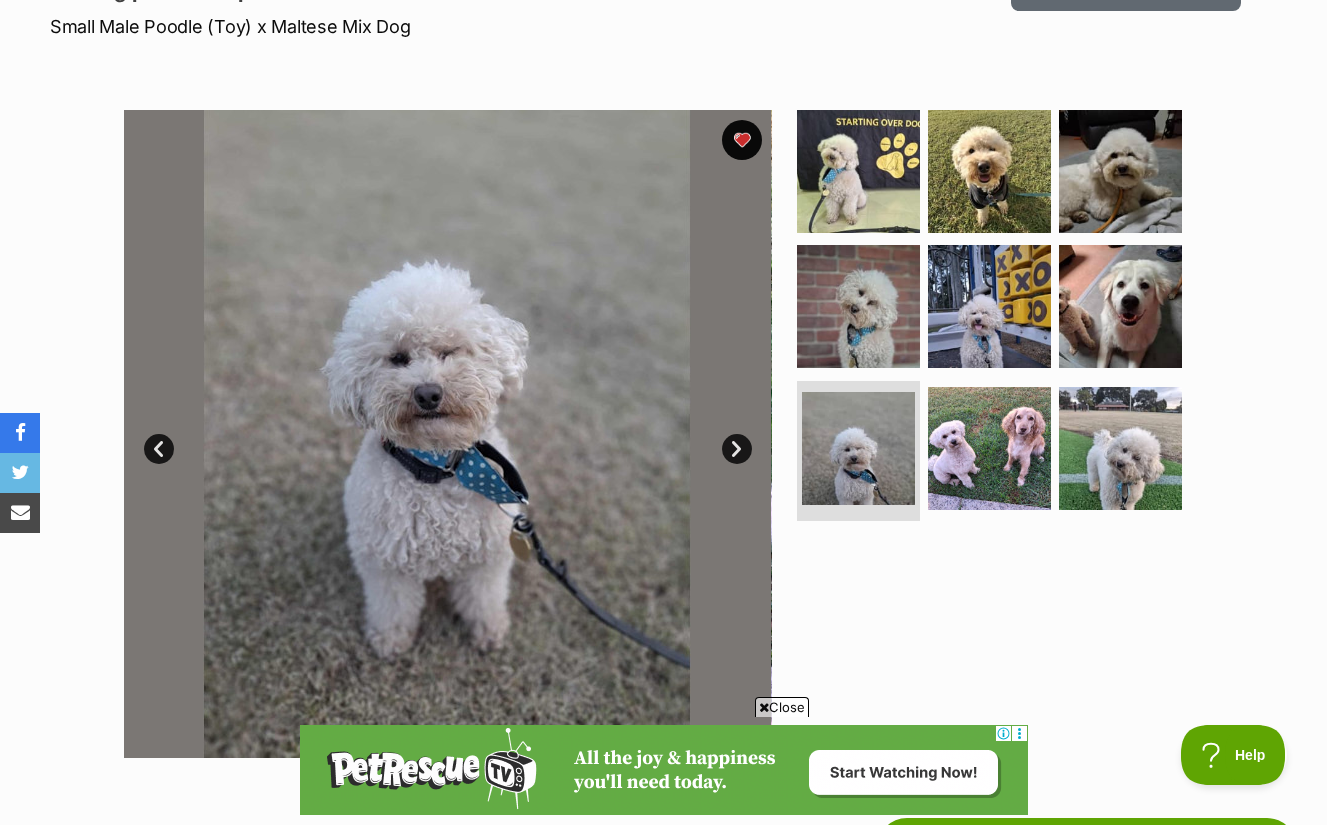 click on "Next" at bounding box center (737, 449) 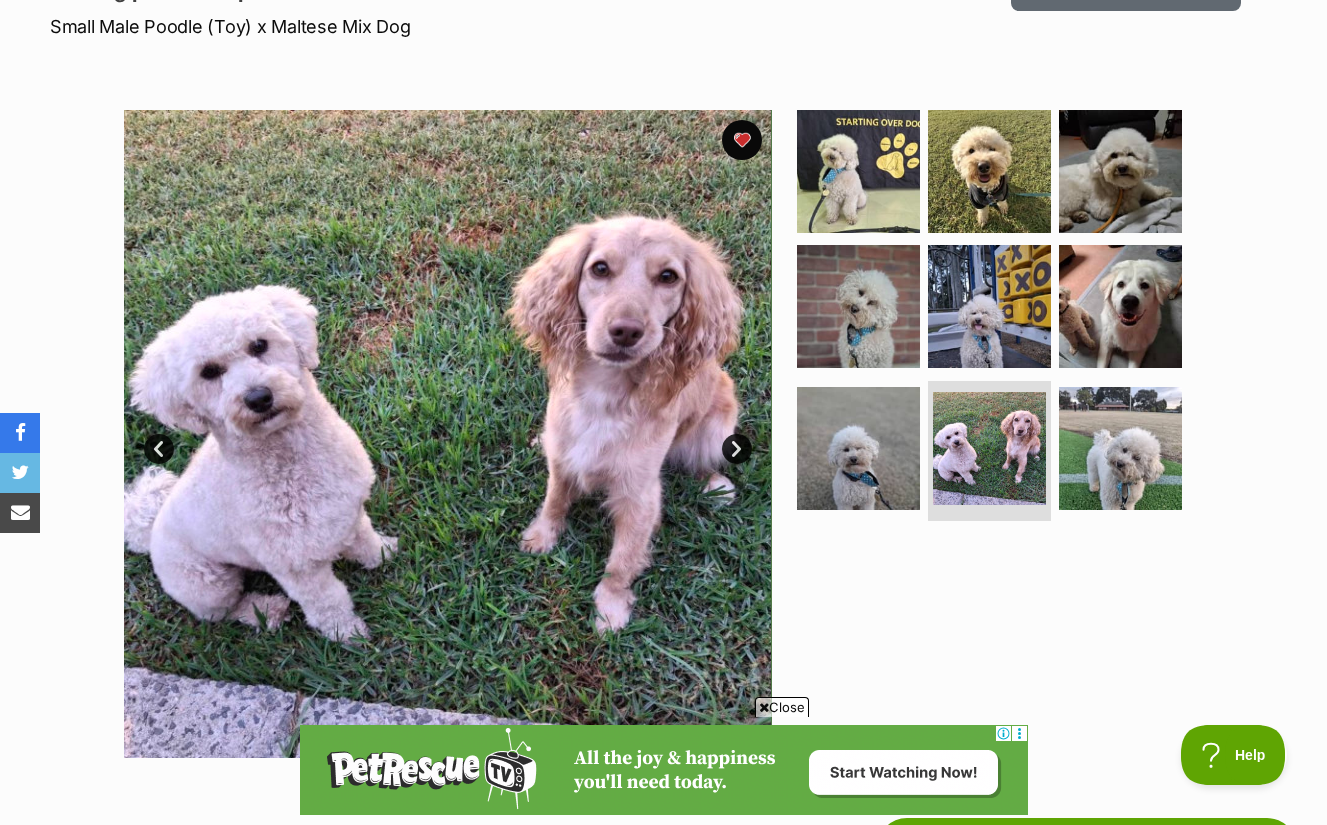 click on "Next" at bounding box center [737, 449] 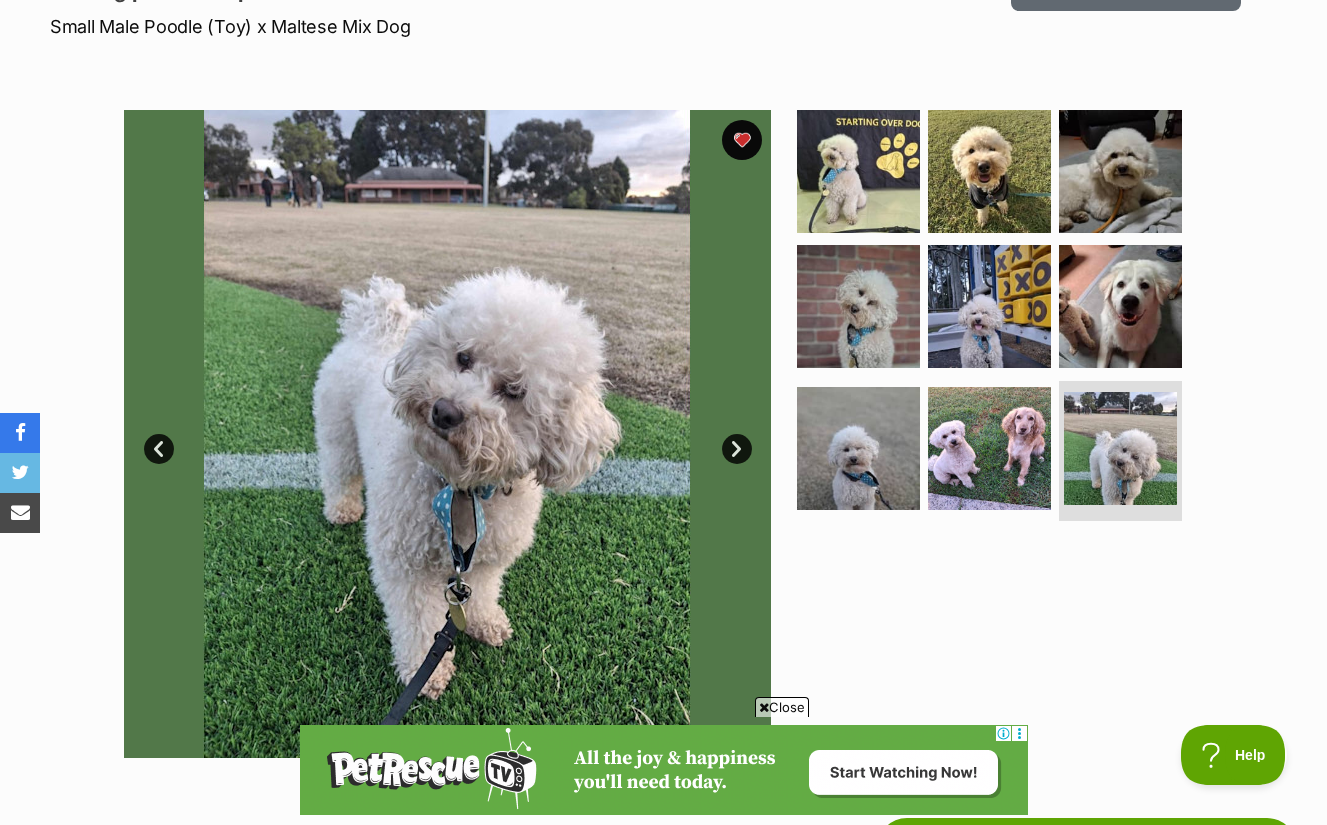 click on "Next" at bounding box center [737, 449] 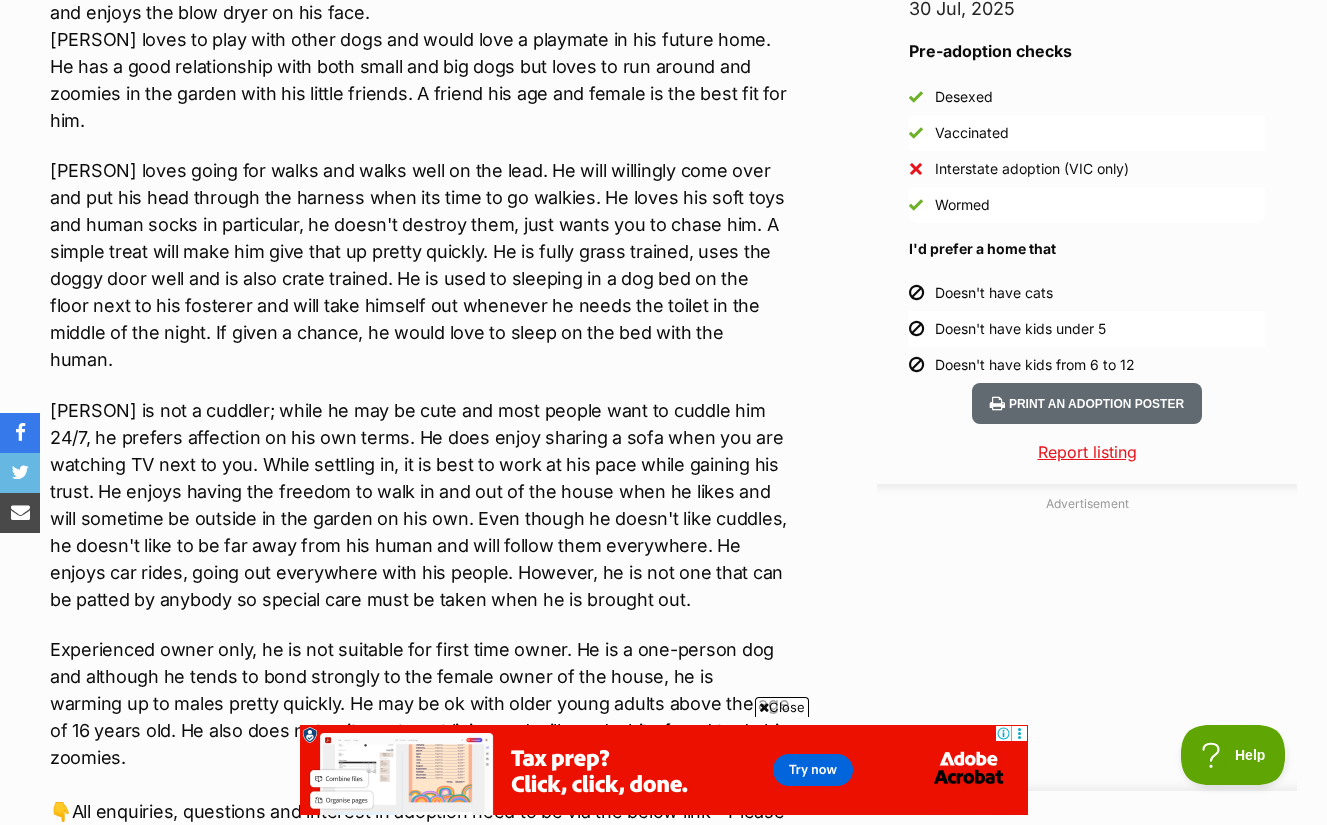 scroll, scrollTop: 1795, scrollLeft: 0, axis: vertical 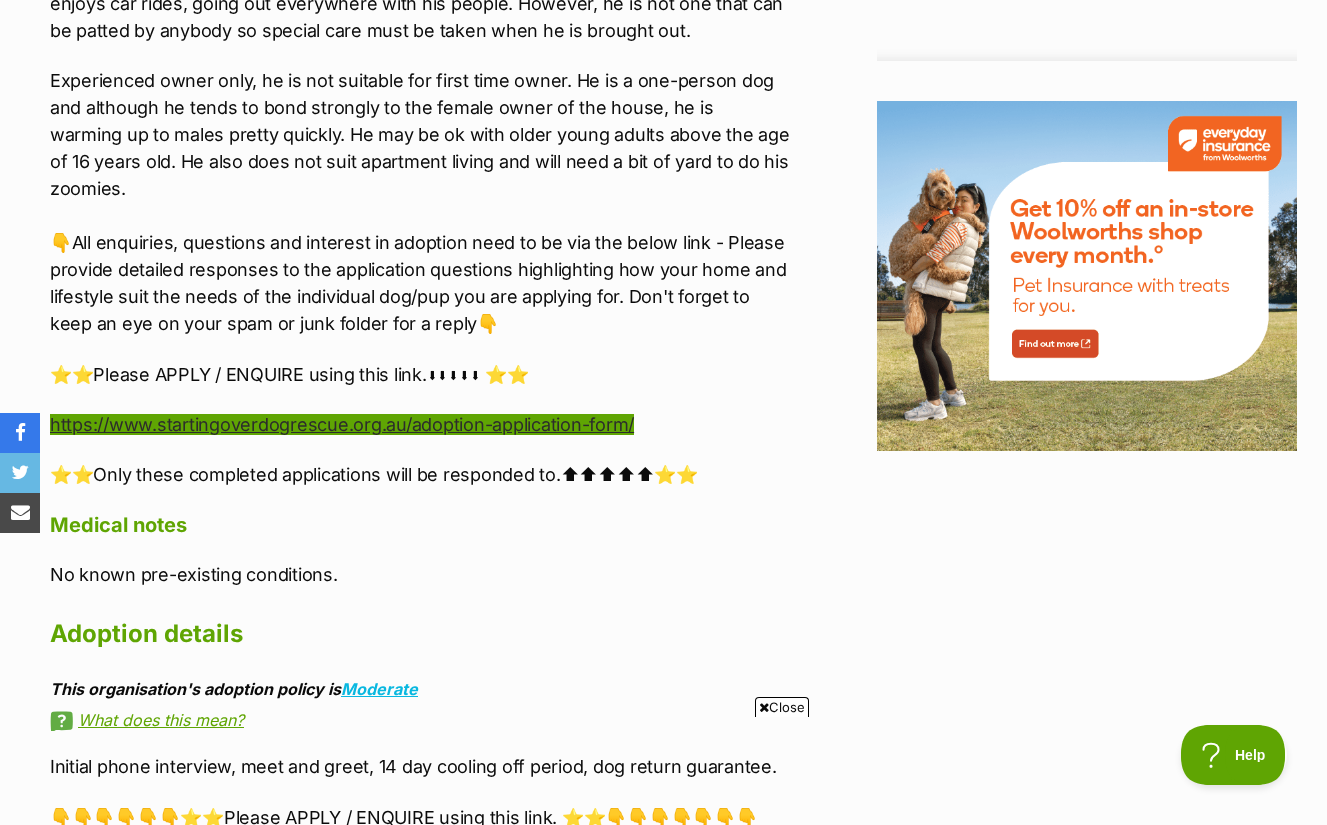 click on "https://www.startingoverdogrescue.org.au/adoption-application-form/" at bounding box center [342, 424] 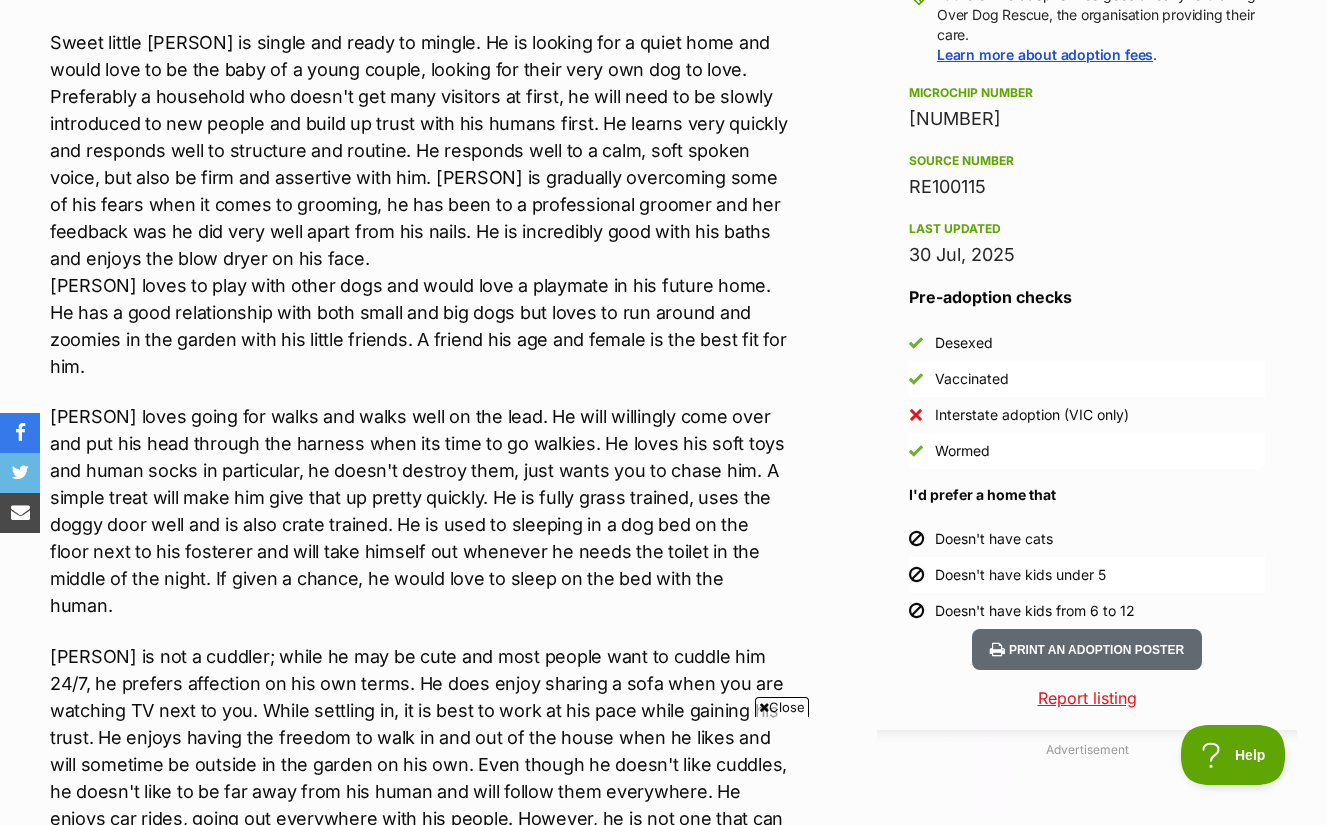 scroll, scrollTop: 1544, scrollLeft: 0, axis: vertical 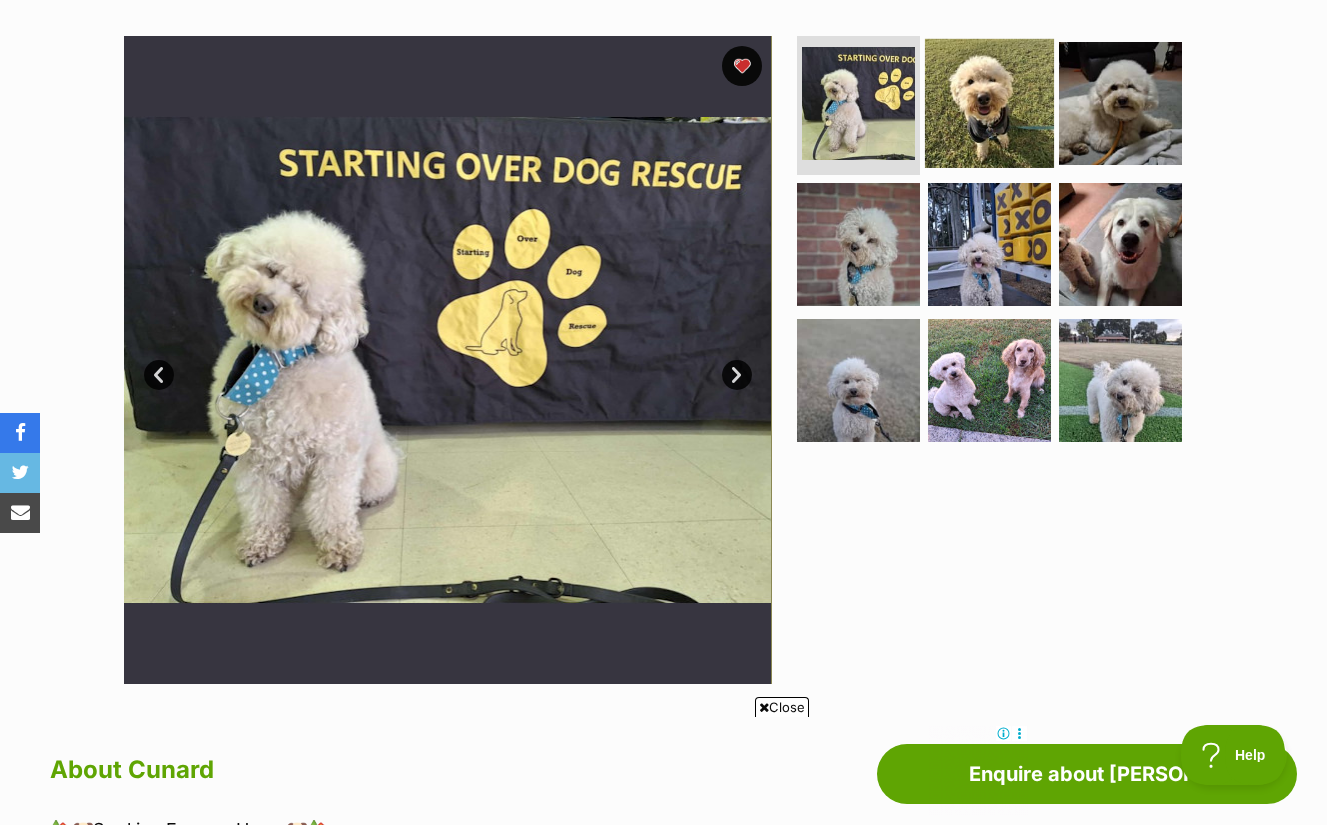 click at bounding box center [989, 102] 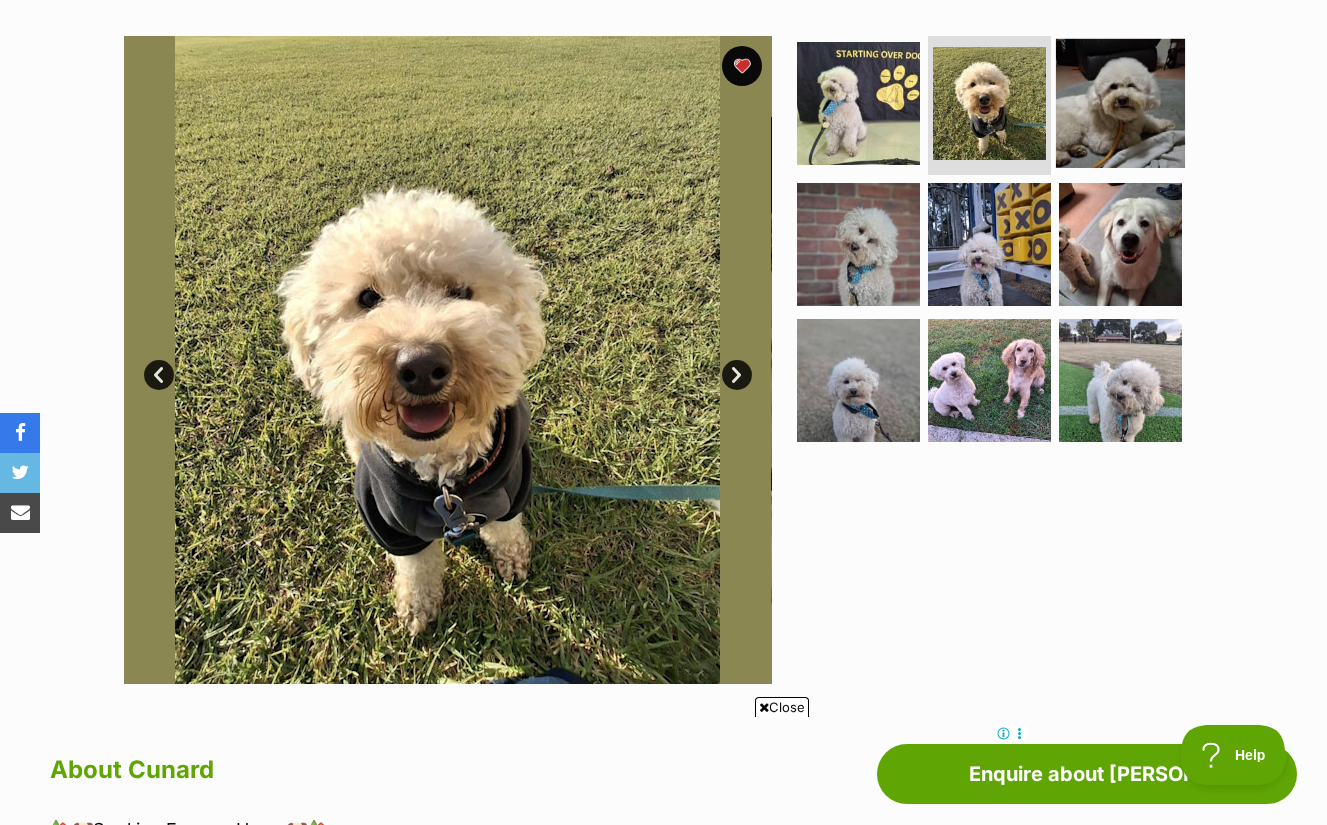 click at bounding box center [1120, 102] 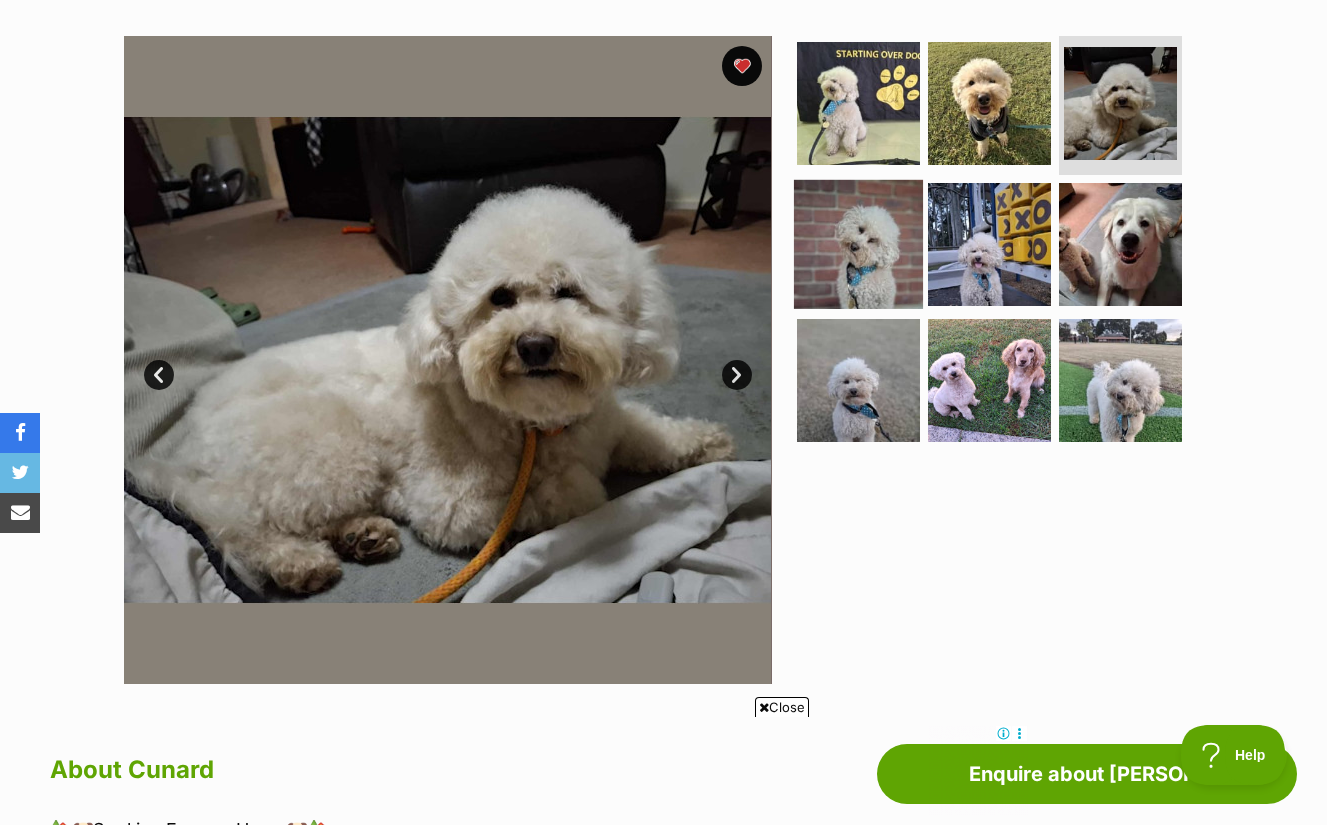 click at bounding box center [858, 244] 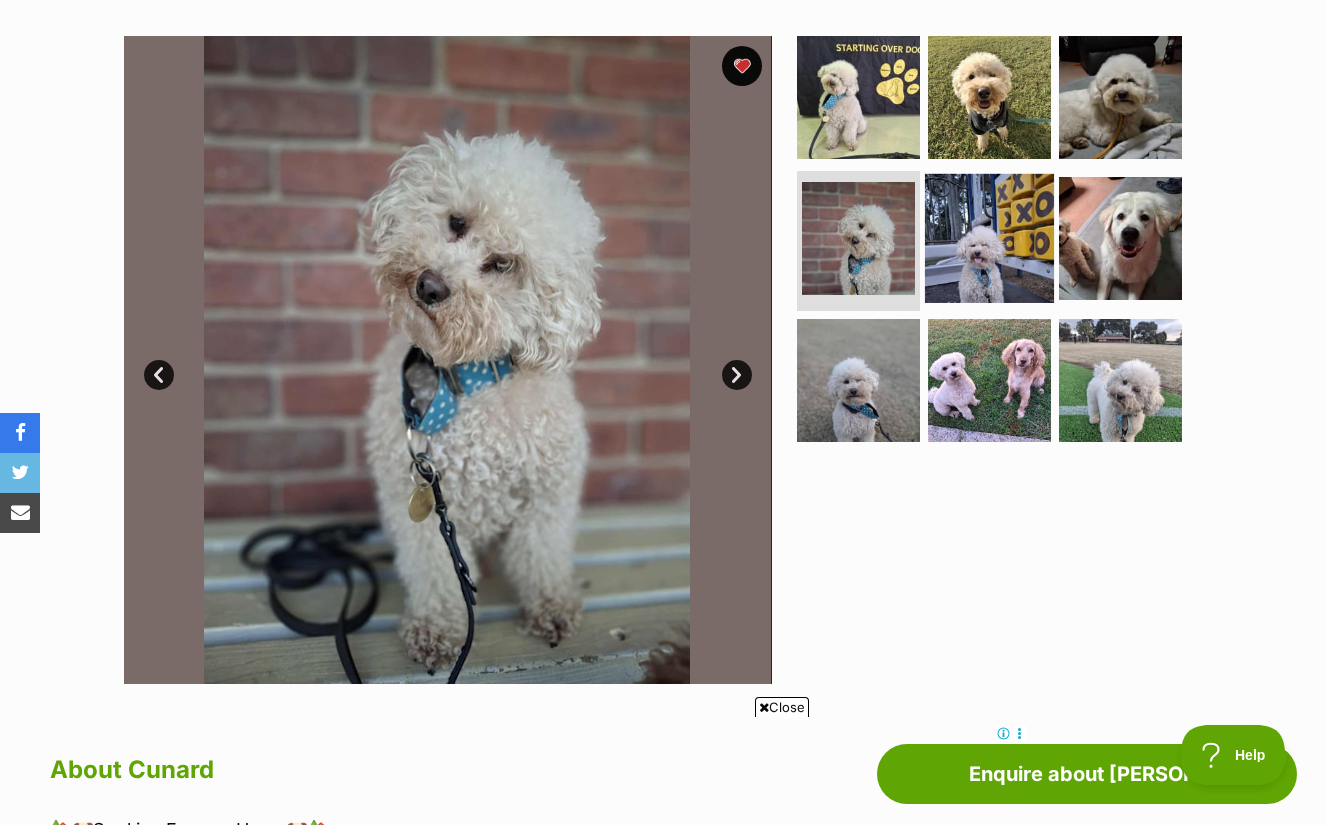 click at bounding box center [989, 238] 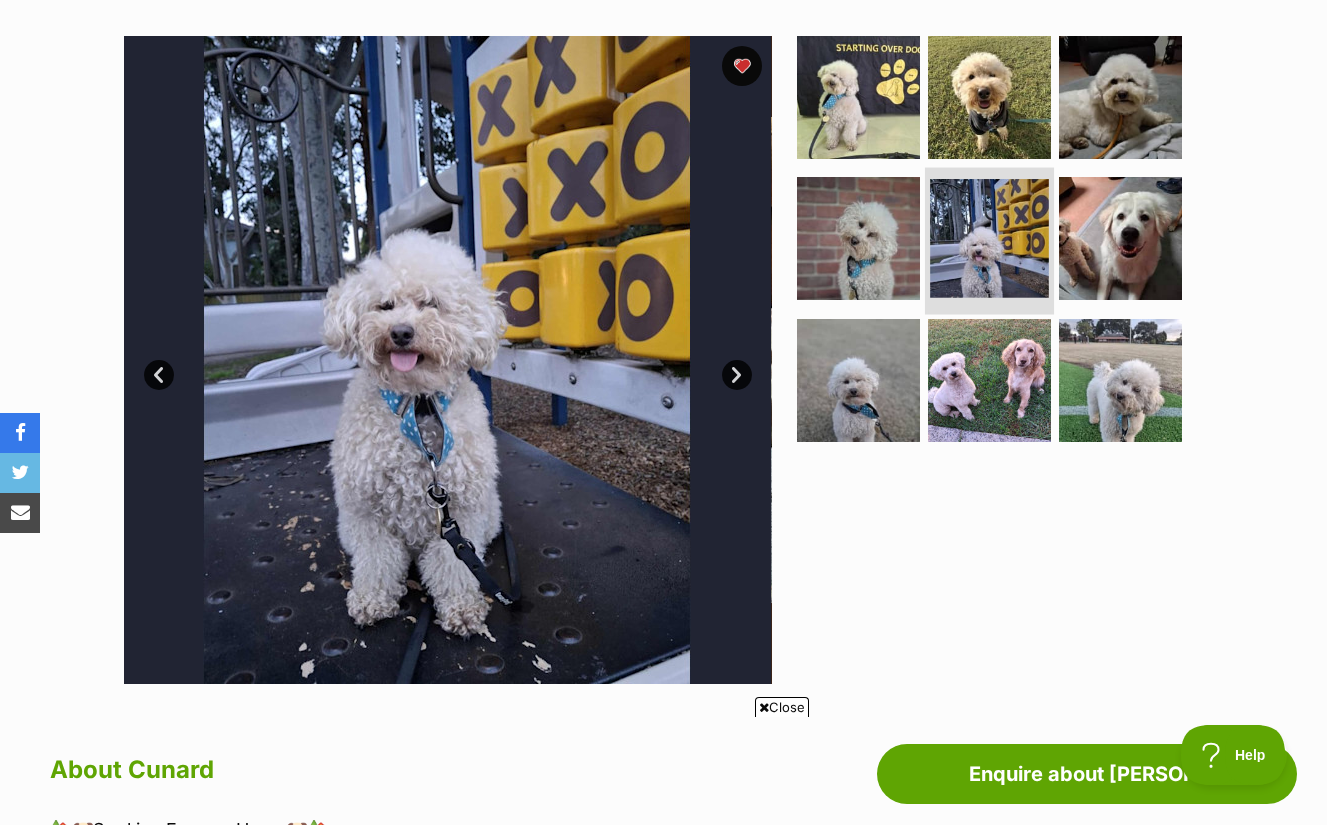 scroll, scrollTop: 0, scrollLeft: 0, axis: both 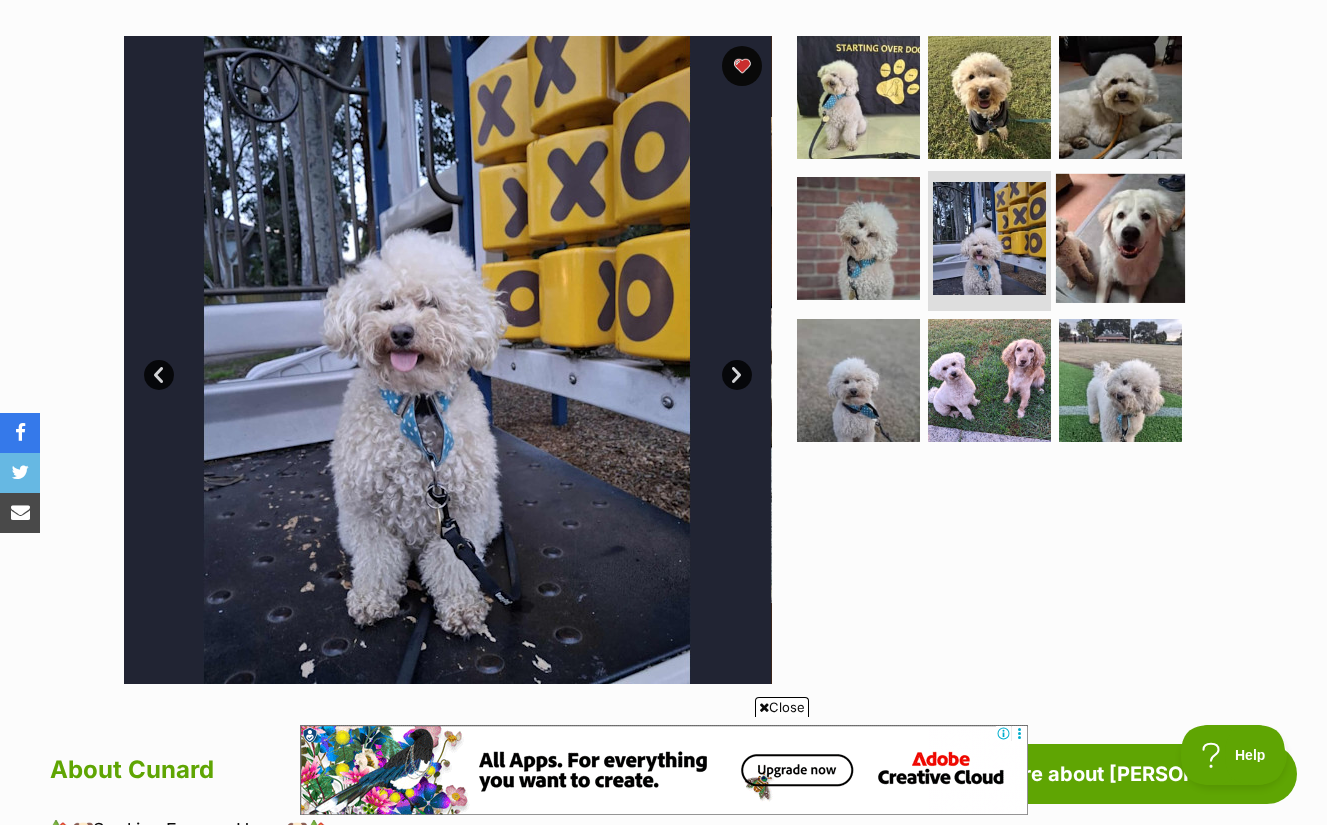 click at bounding box center (1120, 238) 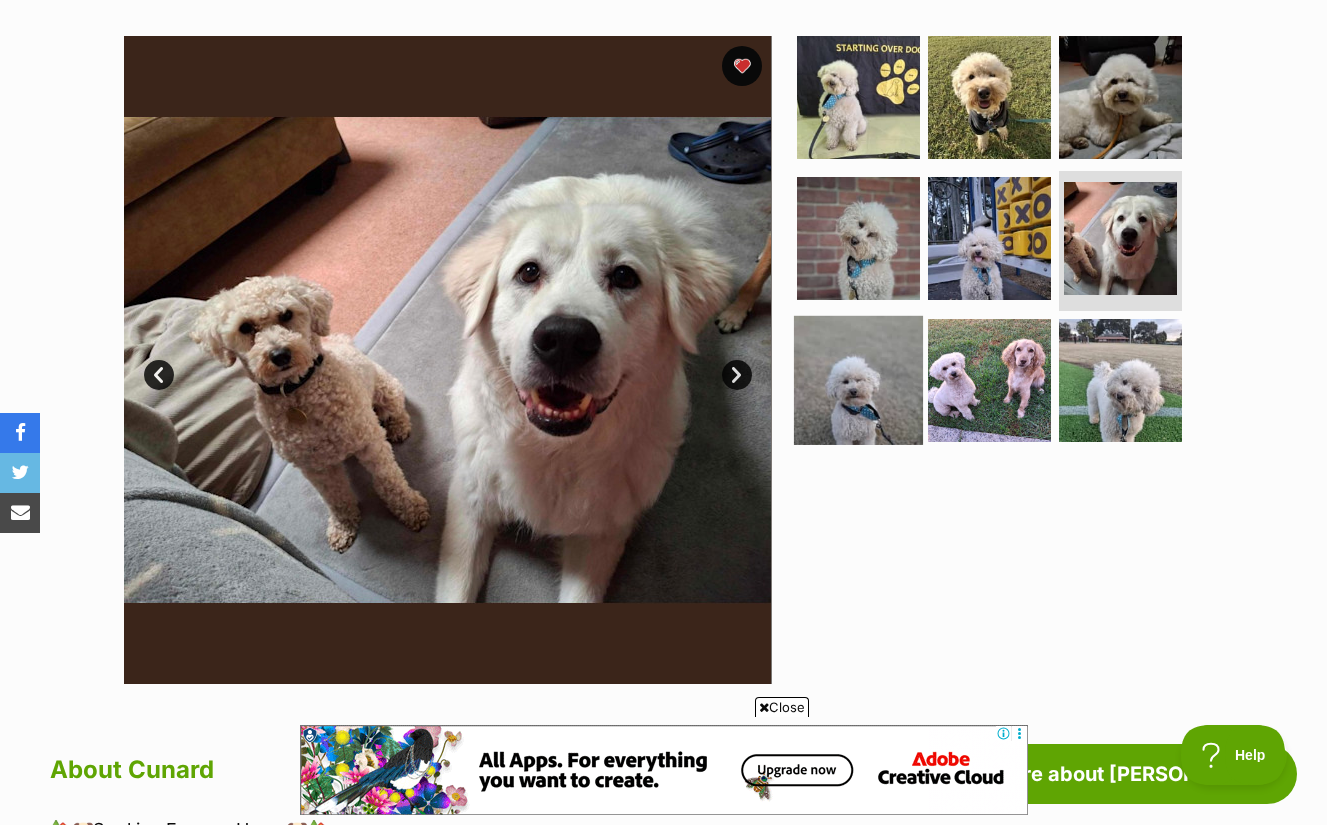 click at bounding box center [858, 380] 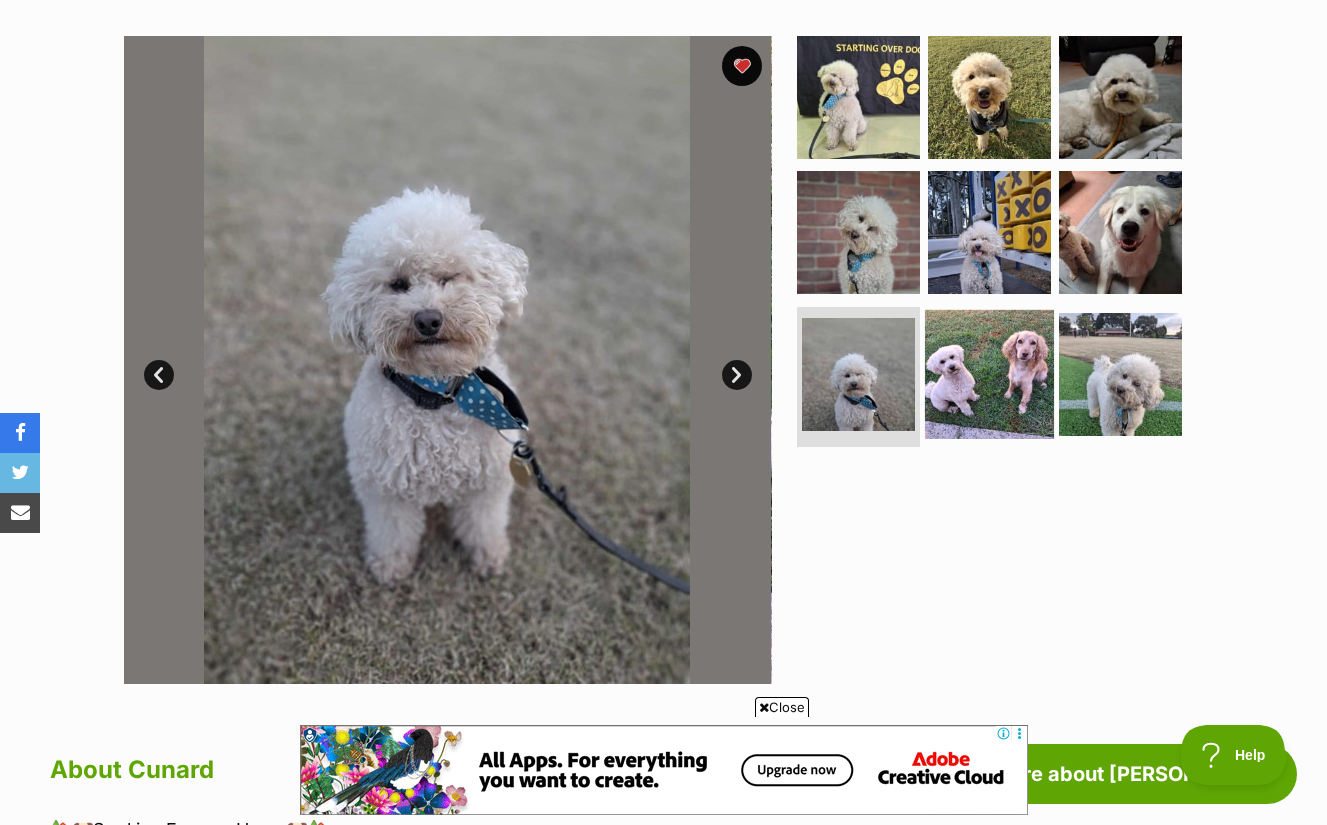 click at bounding box center (989, 374) 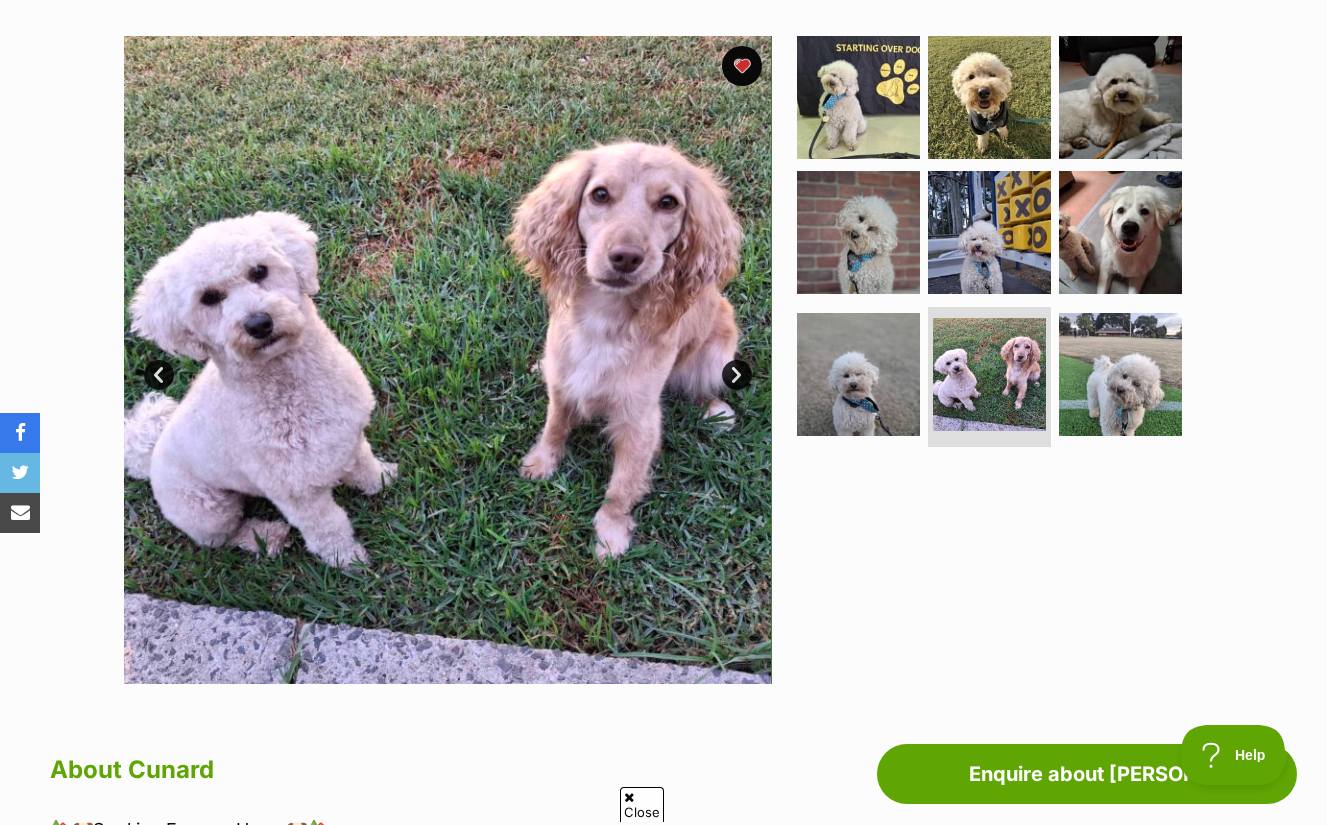scroll, scrollTop: 0, scrollLeft: 0, axis: both 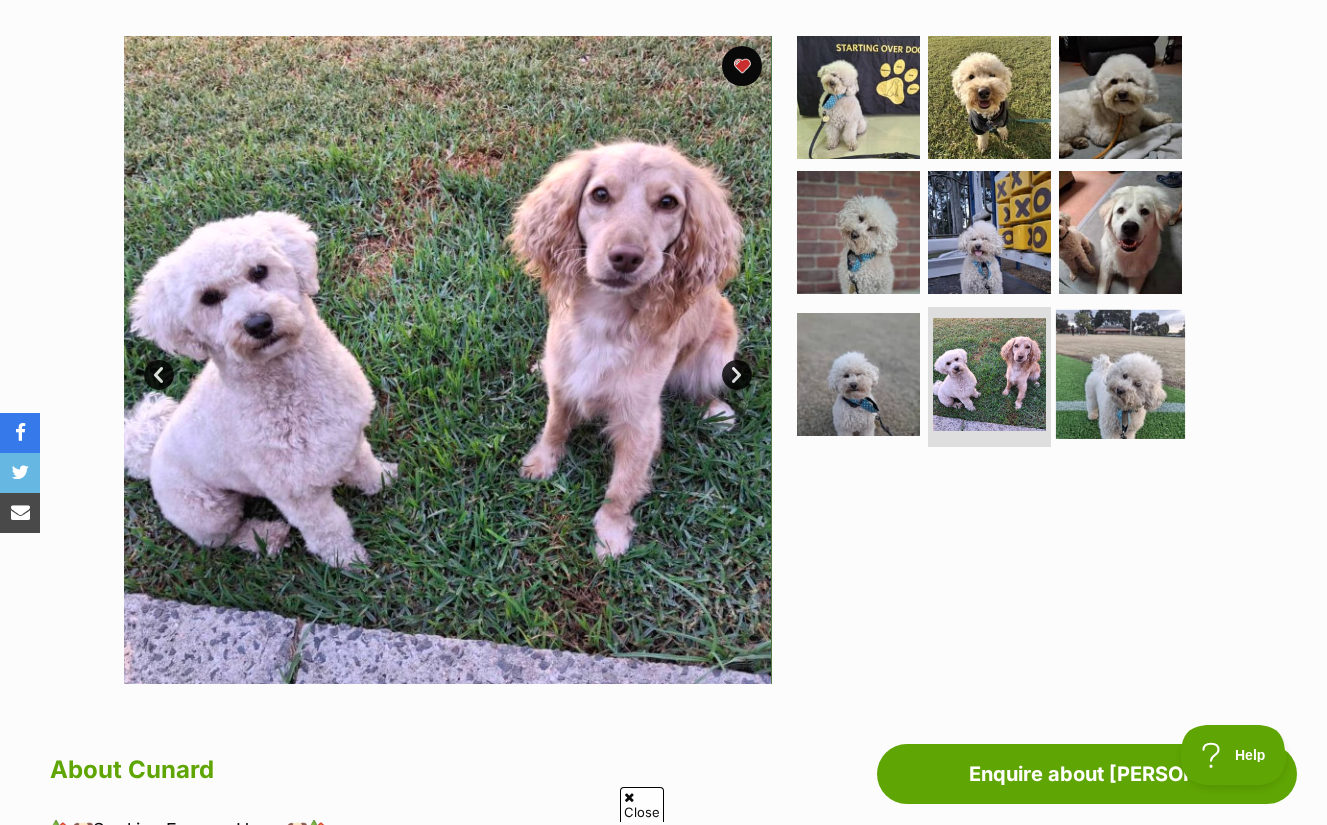 click at bounding box center (1120, 374) 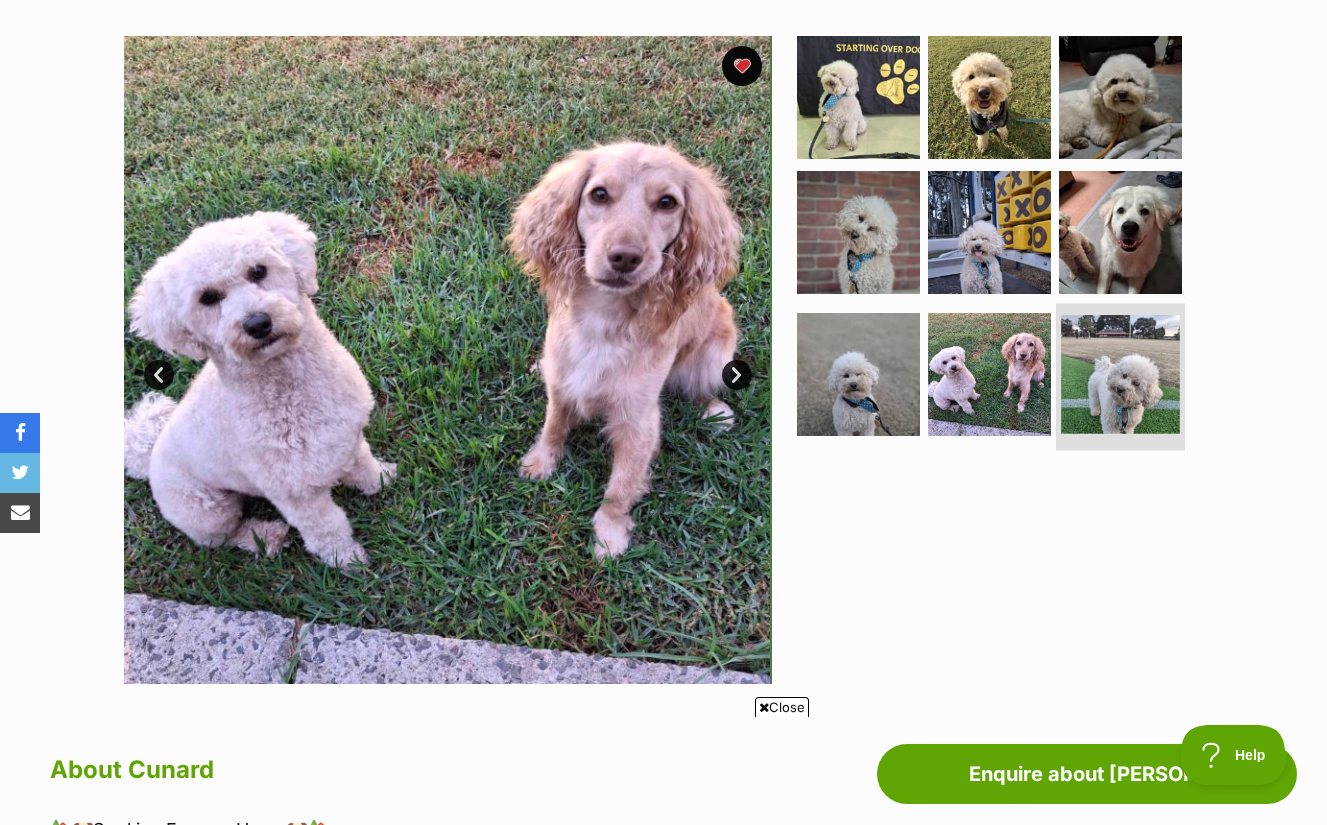 scroll, scrollTop: 0, scrollLeft: 0, axis: both 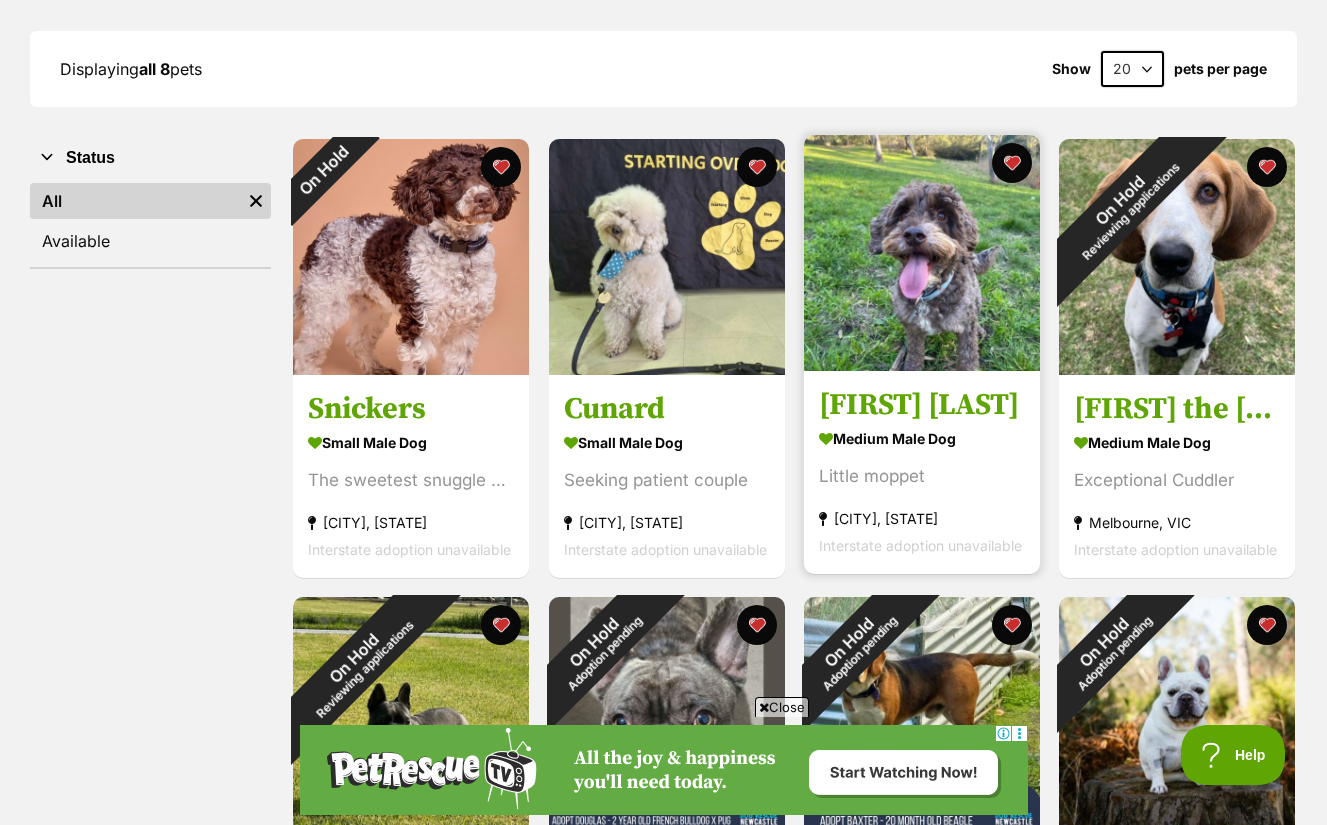 click on "[FIRST] [LAST]" at bounding box center [922, 405] 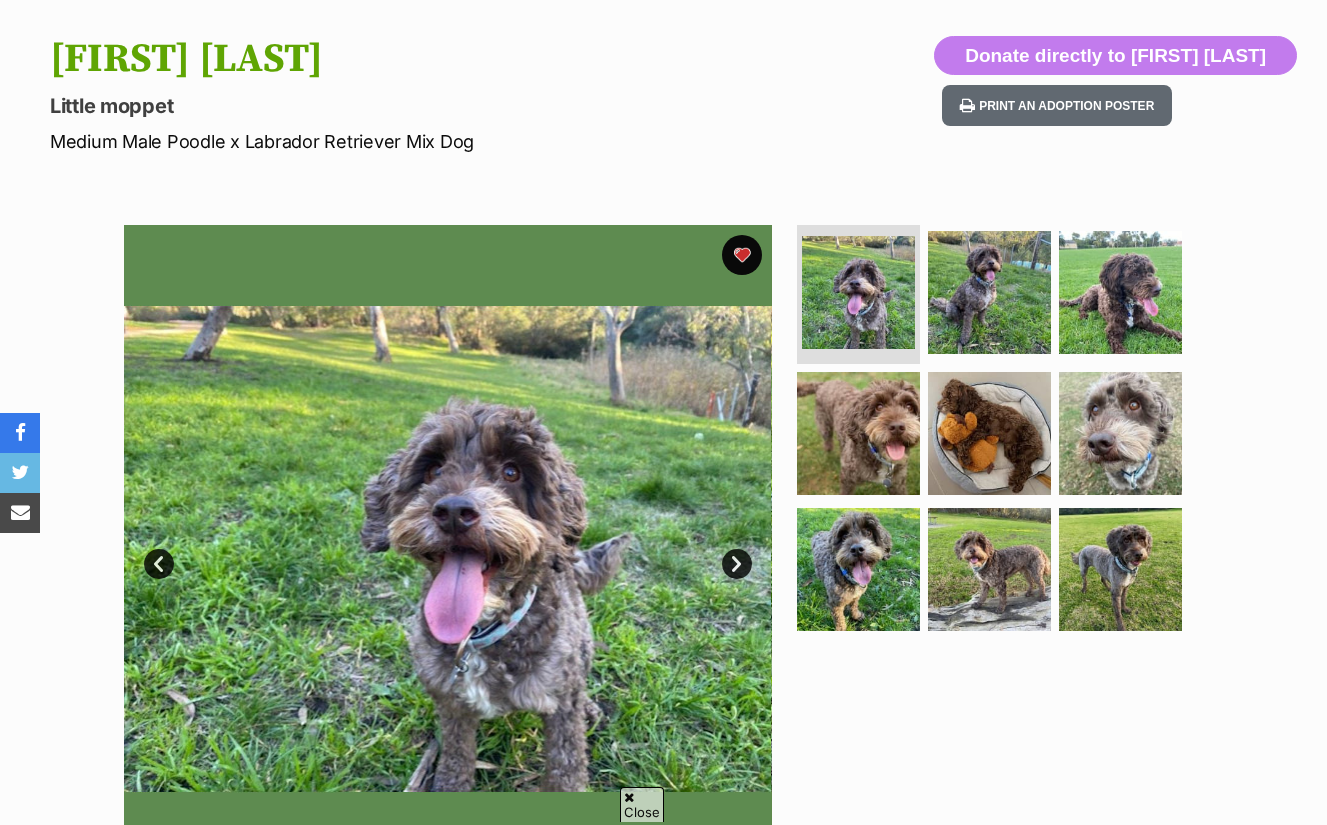 scroll, scrollTop: 226, scrollLeft: 0, axis: vertical 